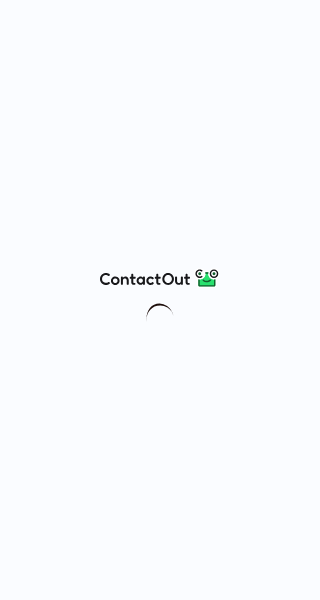 scroll, scrollTop: 0, scrollLeft: 0, axis: both 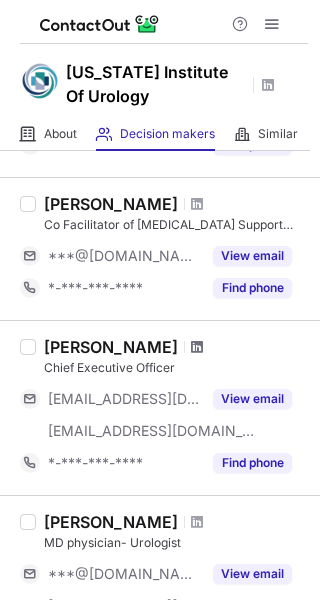 click at bounding box center [197, 347] 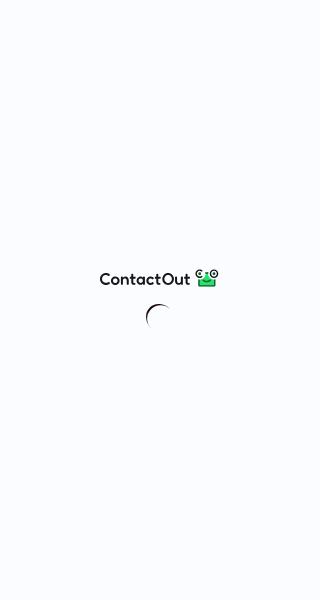 scroll, scrollTop: 0, scrollLeft: 0, axis: both 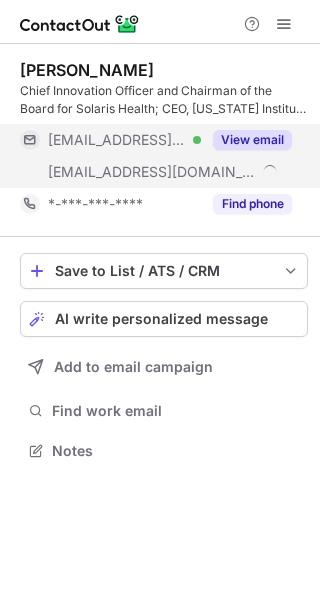 click on "View email" at bounding box center (252, 140) 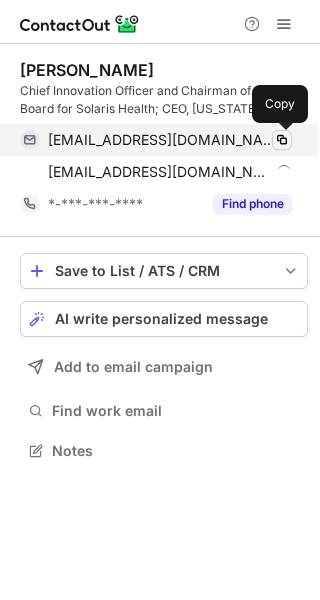 click at bounding box center [282, 140] 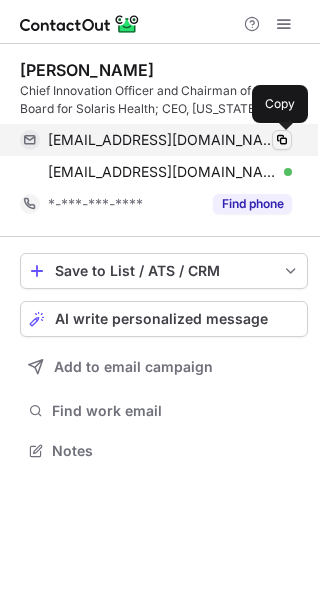 click at bounding box center [282, 140] 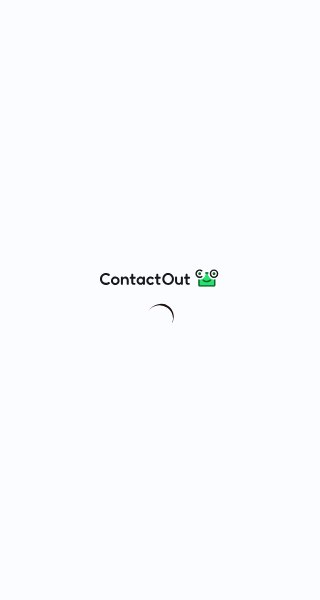 scroll, scrollTop: 0, scrollLeft: 0, axis: both 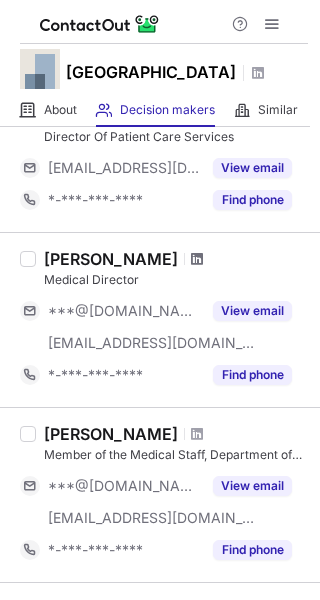 click at bounding box center [197, 259] 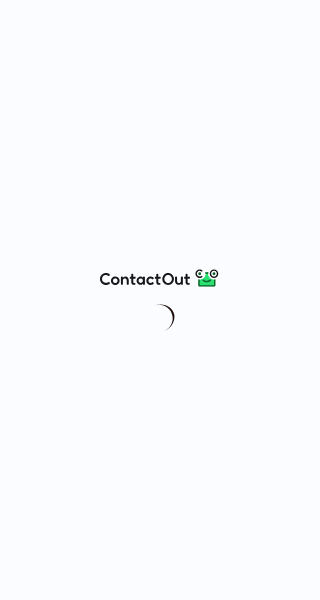 scroll, scrollTop: 0, scrollLeft: 0, axis: both 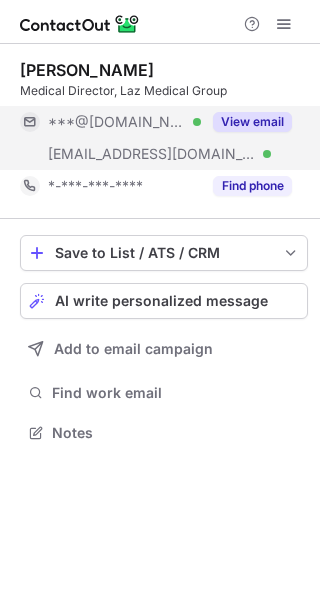 click on "View email" at bounding box center [252, 122] 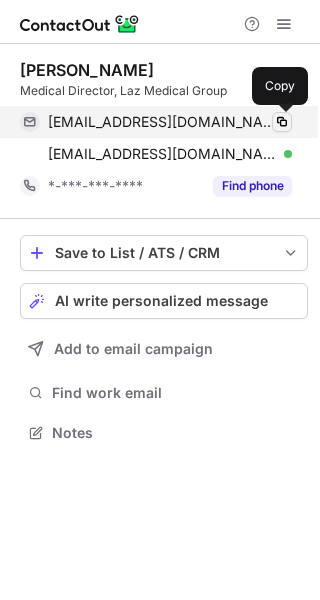 click at bounding box center (282, 122) 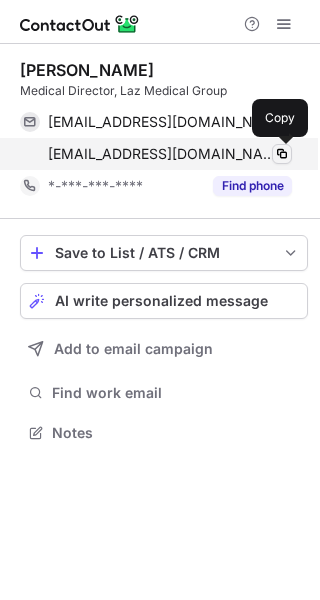 click at bounding box center (282, 154) 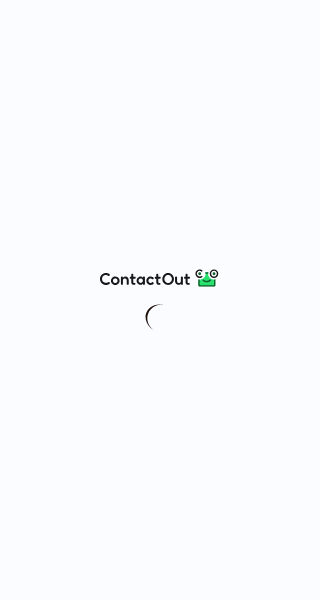 scroll, scrollTop: 0, scrollLeft: 0, axis: both 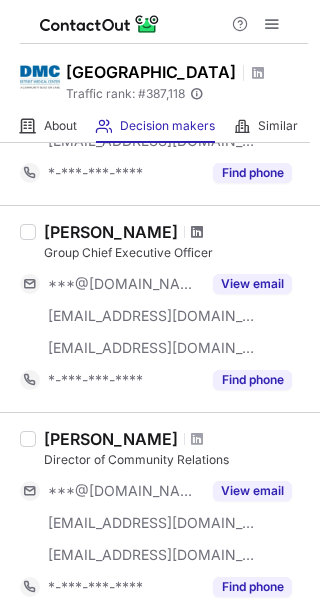 click at bounding box center (197, 232) 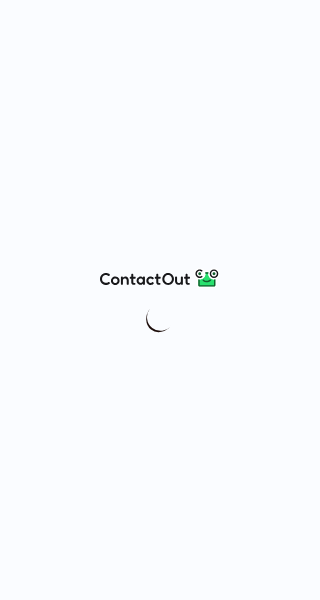 scroll, scrollTop: 0, scrollLeft: 0, axis: both 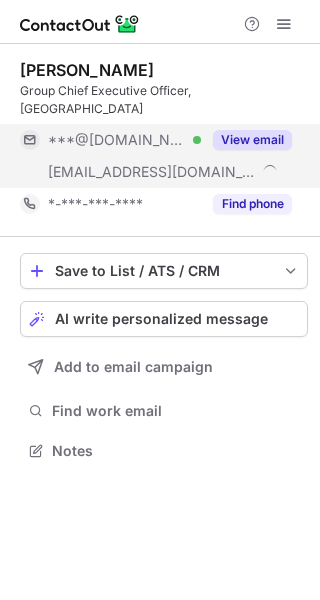 click on "View email" at bounding box center (252, 140) 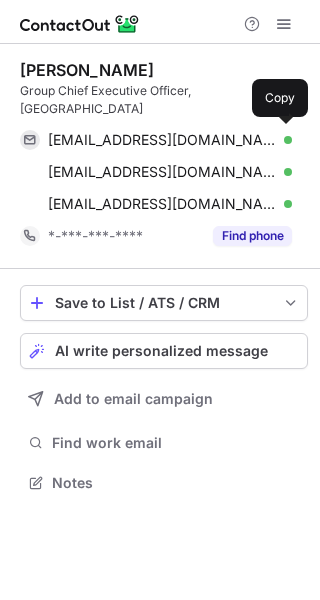 scroll, scrollTop: 10, scrollLeft: 10, axis: both 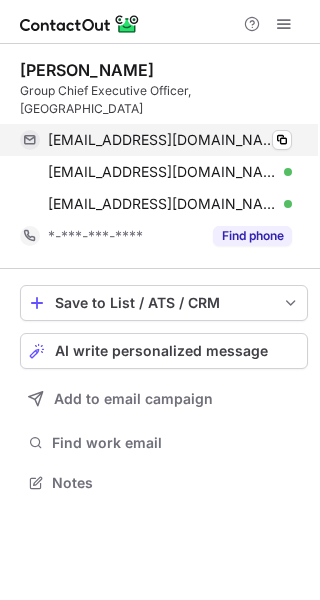 click on "bmlavis2@gmail.com Verified Copy" at bounding box center [156, 140] 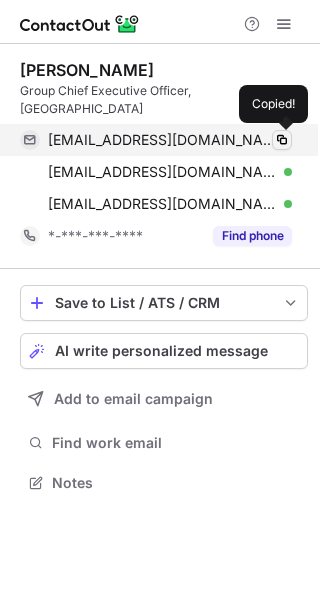 click at bounding box center (282, 140) 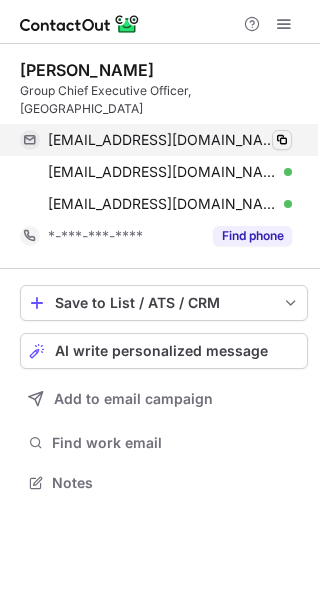 click at bounding box center [282, 140] 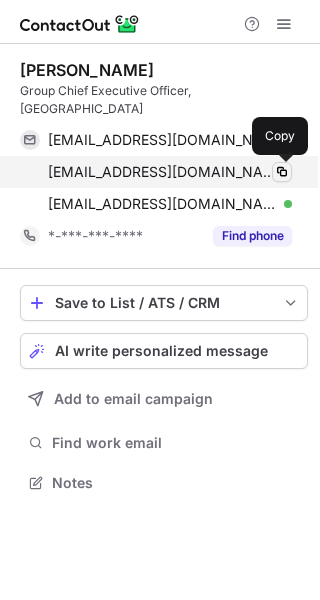 click at bounding box center (282, 172) 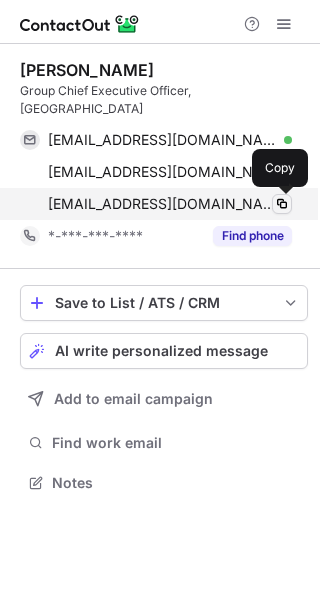 click at bounding box center [282, 204] 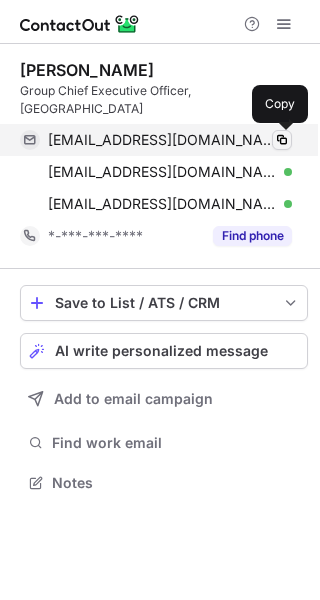 click at bounding box center (282, 140) 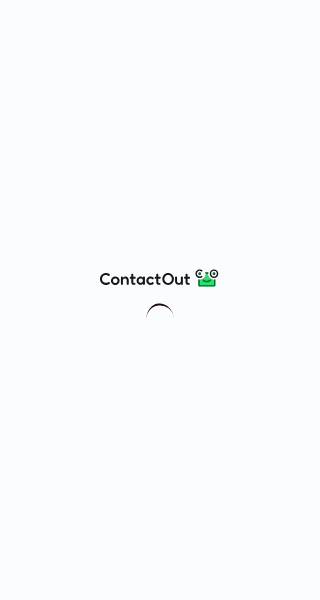 scroll, scrollTop: 0, scrollLeft: 0, axis: both 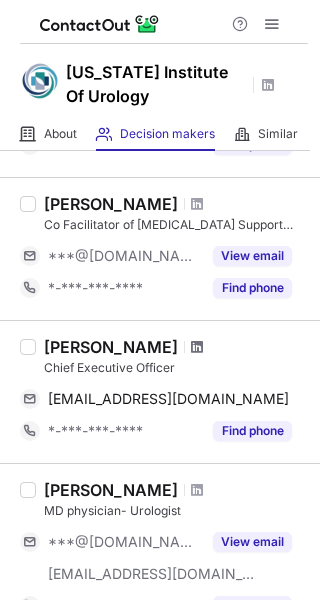 click at bounding box center [197, 347] 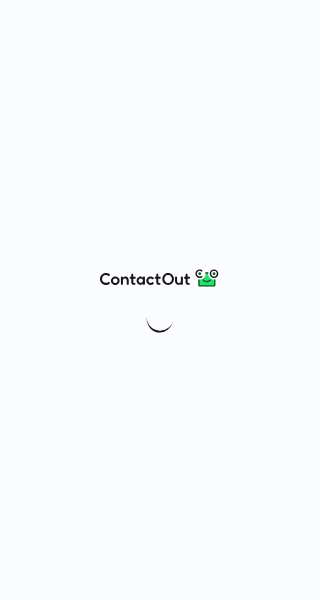 scroll, scrollTop: 0, scrollLeft: 0, axis: both 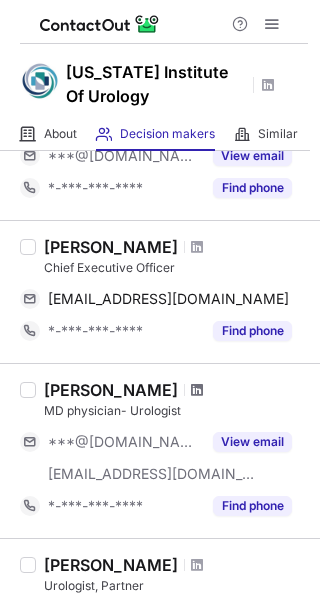 click at bounding box center [197, 390] 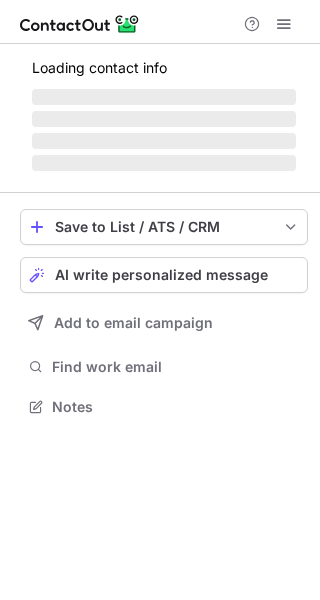 scroll, scrollTop: 0, scrollLeft: 0, axis: both 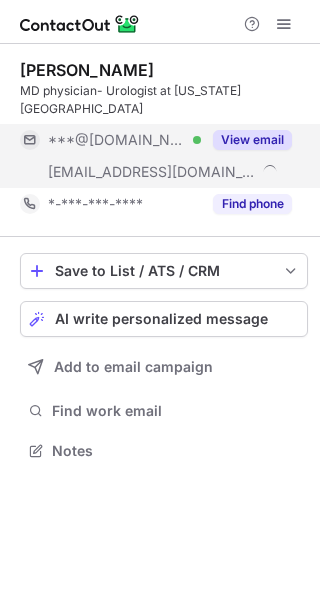 click on "View email" at bounding box center [252, 140] 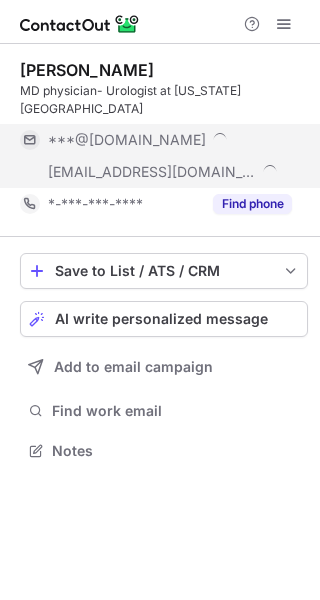 scroll, scrollTop: 10, scrollLeft: 10, axis: both 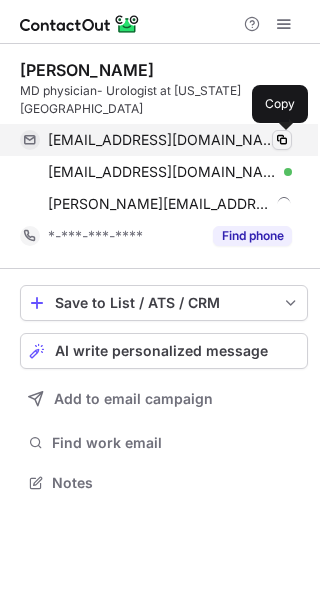 click at bounding box center (282, 140) 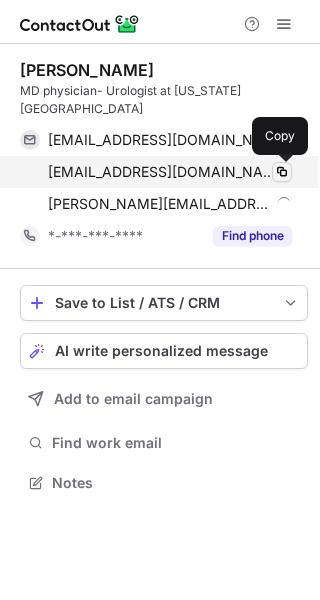 click at bounding box center (282, 172) 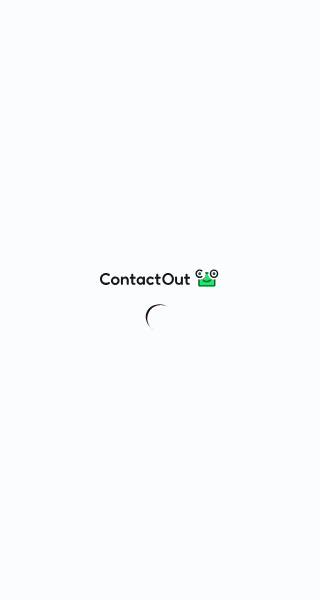 scroll, scrollTop: 0, scrollLeft: 0, axis: both 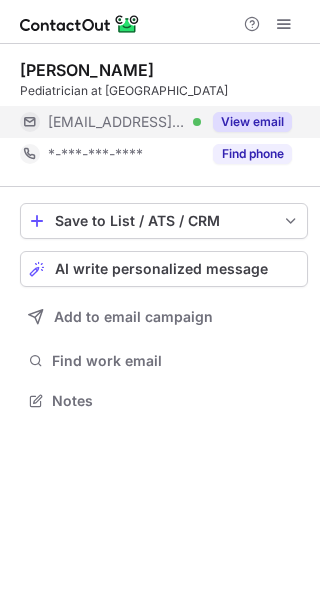 click on "View email" at bounding box center (252, 122) 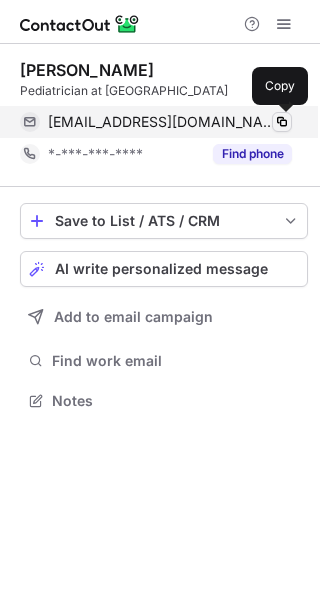 click at bounding box center [282, 122] 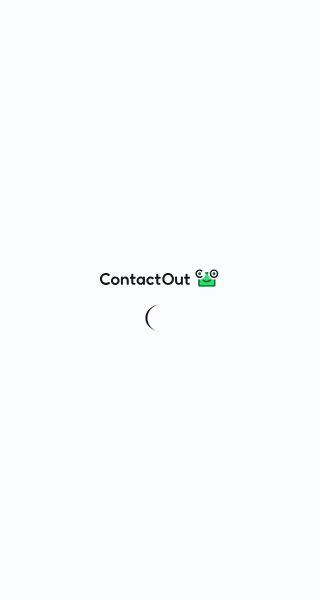 scroll, scrollTop: 0, scrollLeft: 0, axis: both 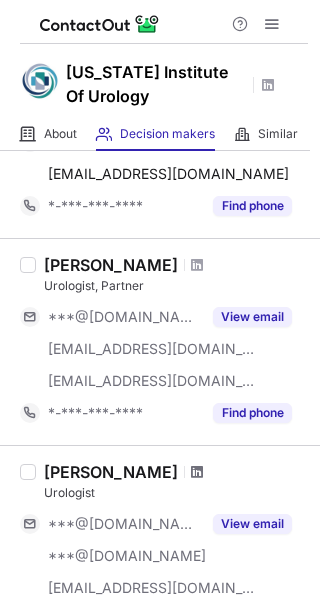 click at bounding box center (197, 472) 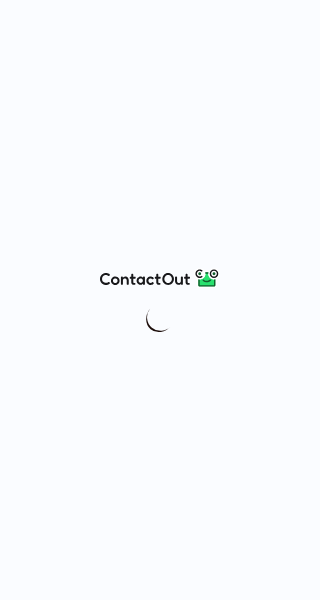 scroll, scrollTop: 0, scrollLeft: 0, axis: both 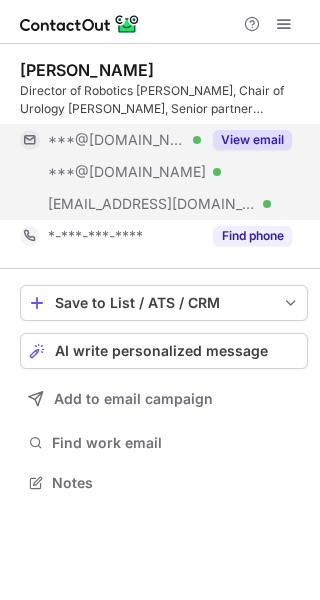 click on "View email" at bounding box center (246, 140) 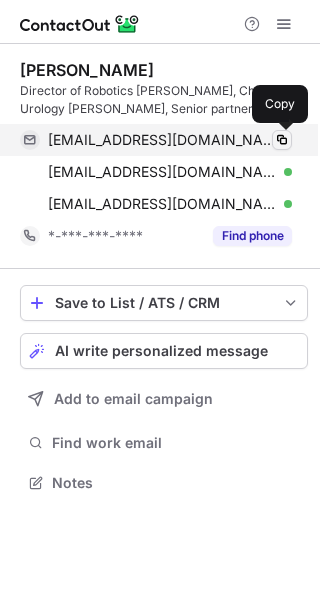 click at bounding box center [282, 140] 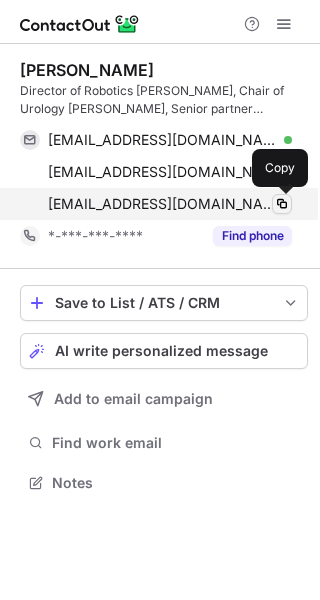 click at bounding box center (282, 204) 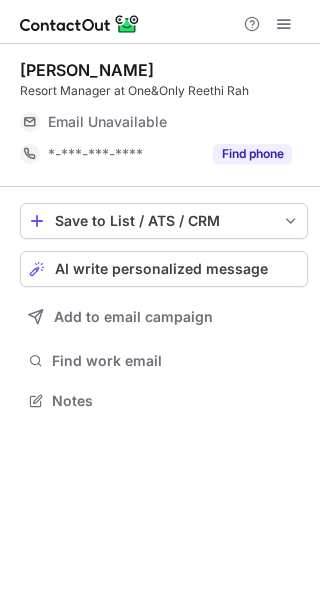 scroll, scrollTop: 0, scrollLeft: 0, axis: both 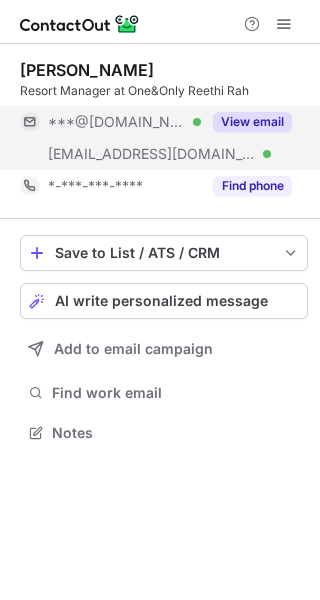 click on "View email" at bounding box center [252, 122] 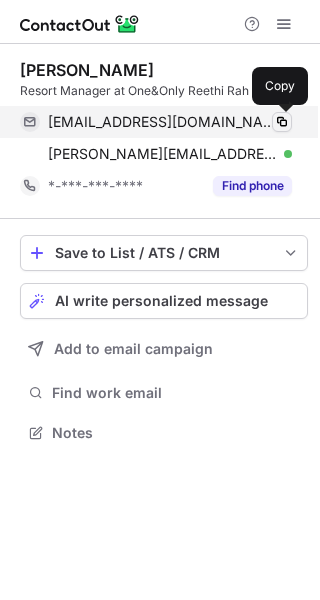 click at bounding box center [282, 122] 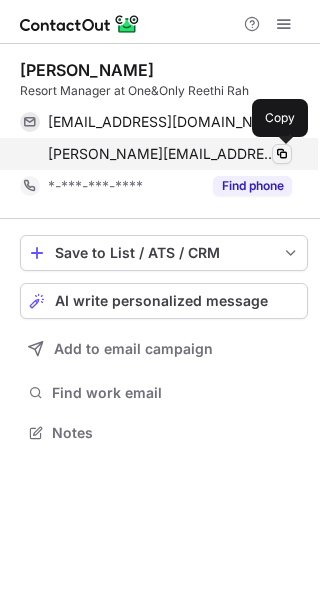 click at bounding box center (282, 154) 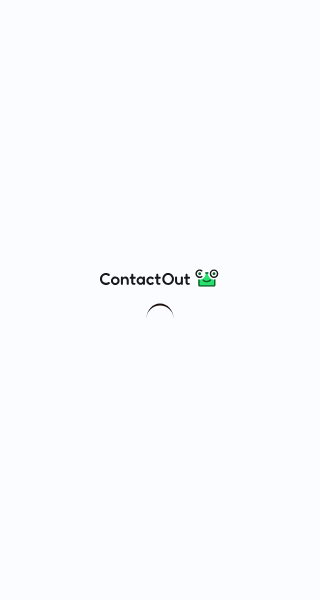 scroll, scrollTop: 0, scrollLeft: 0, axis: both 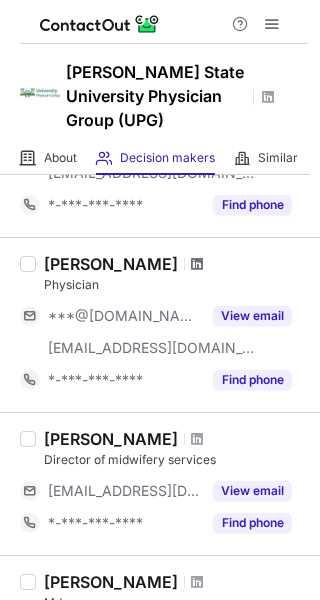 click at bounding box center (197, 264) 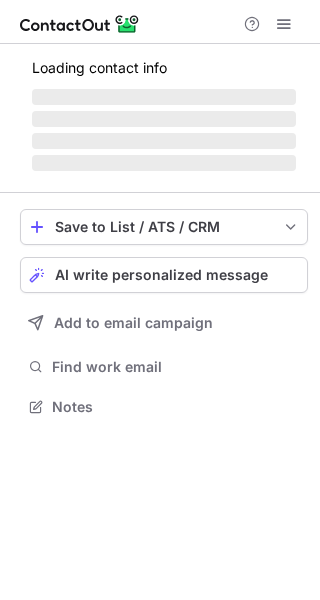 scroll, scrollTop: 0, scrollLeft: 0, axis: both 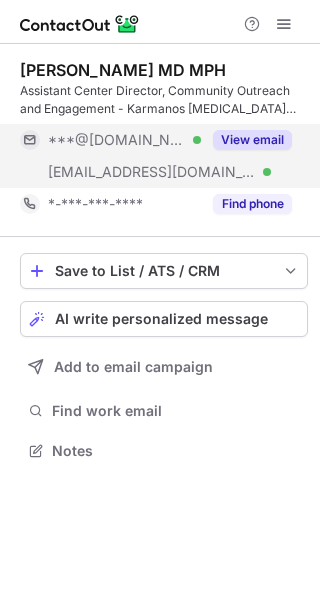 click on "View email" at bounding box center [252, 140] 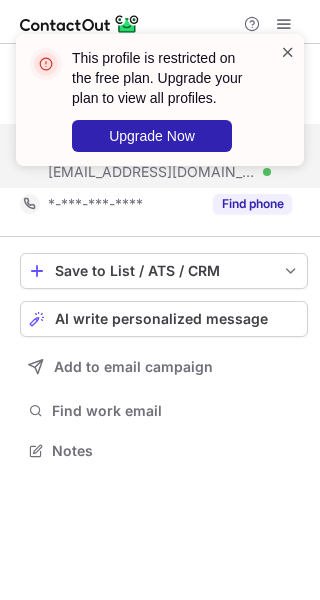 click at bounding box center [288, 52] 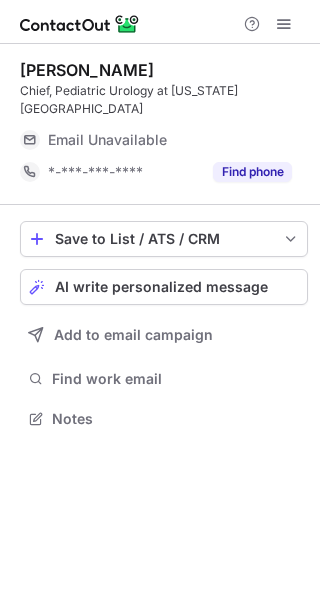scroll, scrollTop: 0, scrollLeft: 0, axis: both 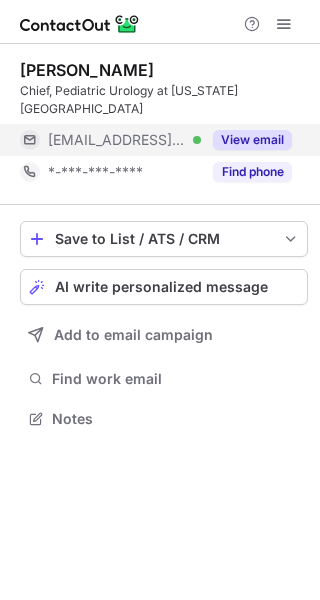 click on "View email" at bounding box center (246, 140) 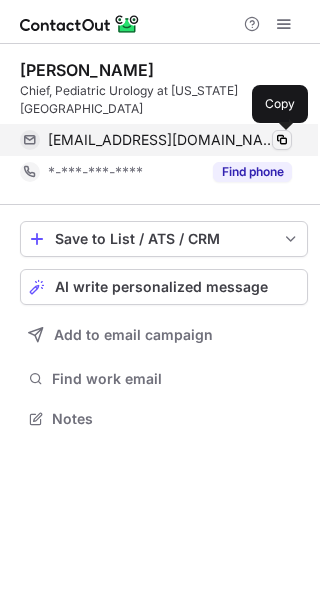 click at bounding box center (282, 140) 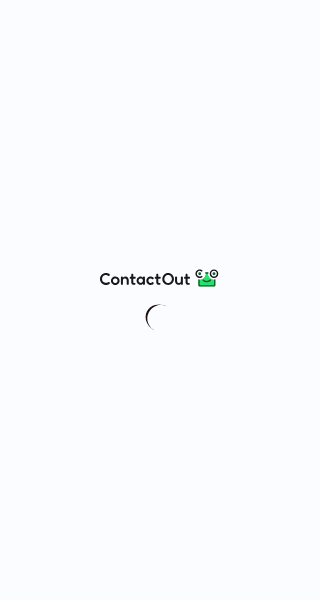 scroll, scrollTop: 0, scrollLeft: 0, axis: both 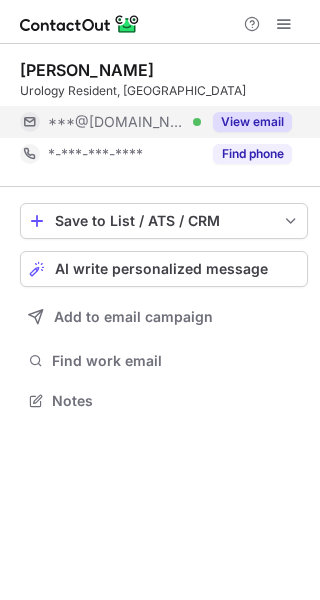click on "View email" at bounding box center [252, 122] 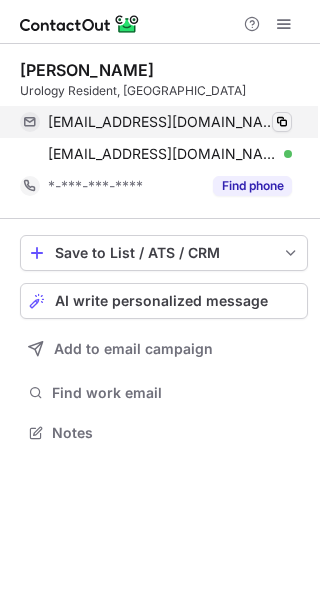 scroll, scrollTop: 10, scrollLeft: 10, axis: both 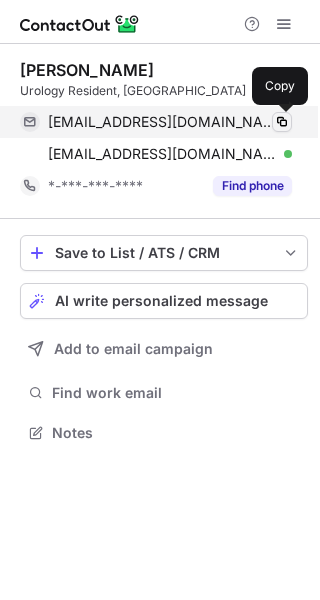 click at bounding box center [282, 122] 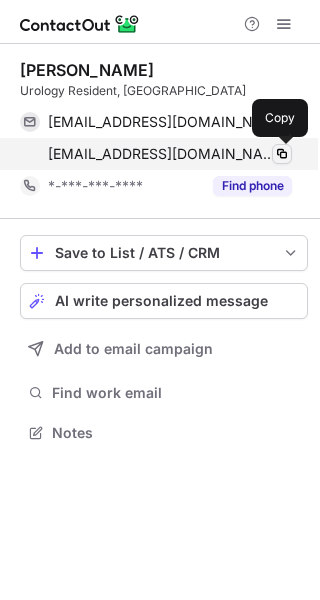 click at bounding box center [282, 154] 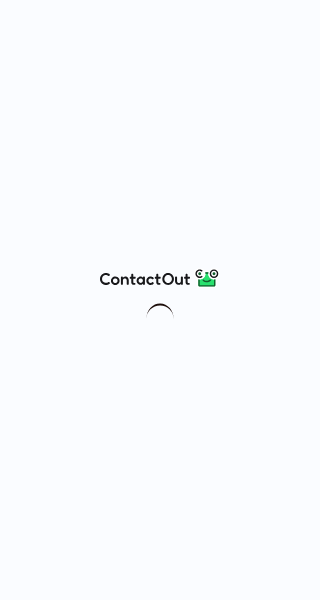 scroll, scrollTop: 0, scrollLeft: 0, axis: both 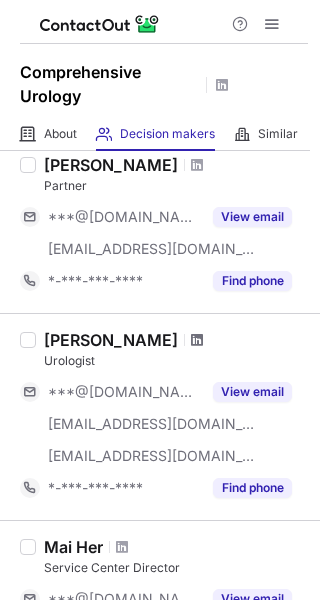 click at bounding box center [197, 340] 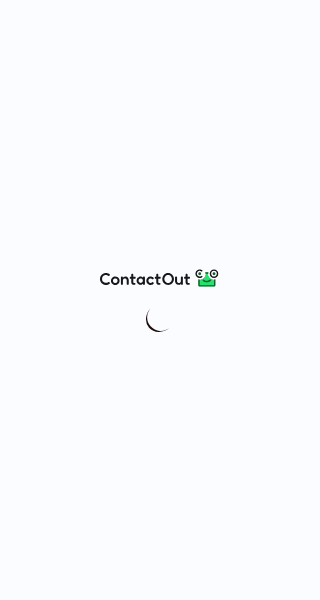 scroll, scrollTop: 0, scrollLeft: 0, axis: both 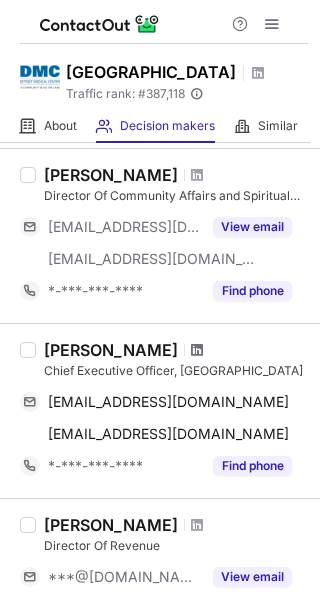 click at bounding box center [197, 350] 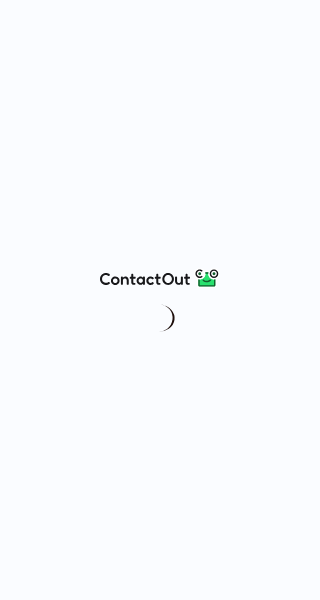 scroll, scrollTop: 0, scrollLeft: 0, axis: both 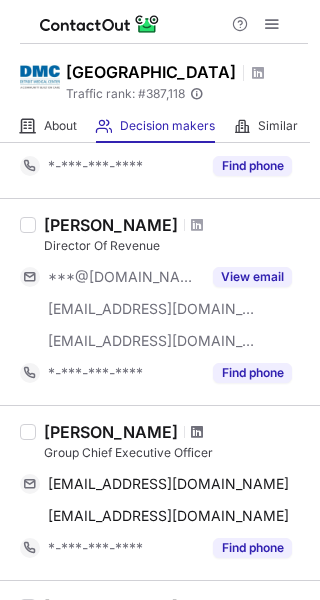 click at bounding box center (197, 432) 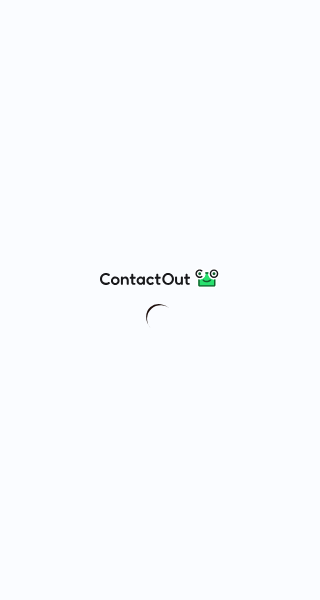 scroll, scrollTop: 0, scrollLeft: 0, axis: both 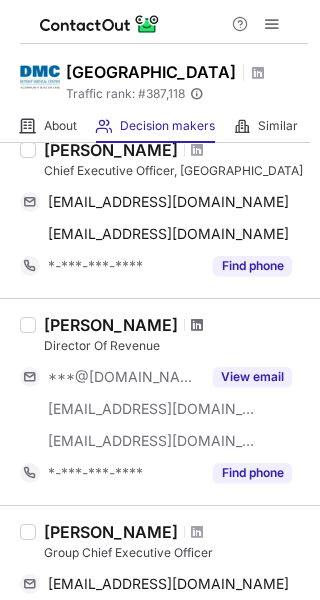click at bounding box center (197, 325) 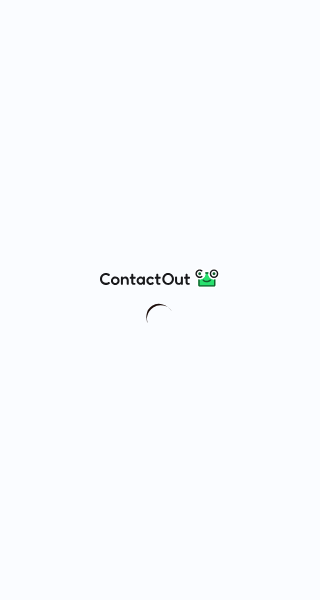 scroll, scrollTop: 0, scrollLeft: 0, axis: both 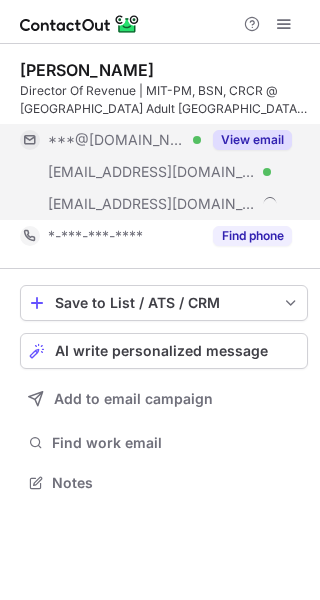 click on "View email" at bounding box center [252, 140] 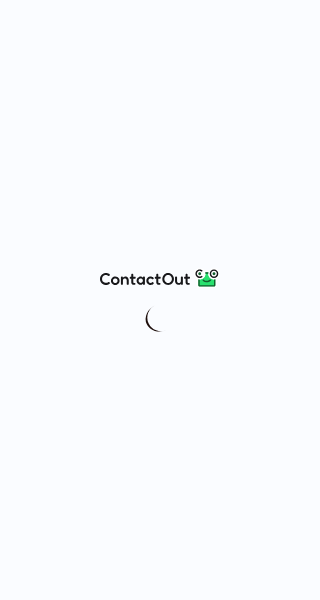 scroll, scrollTop: 0, scrollLeft: 0, axis: both 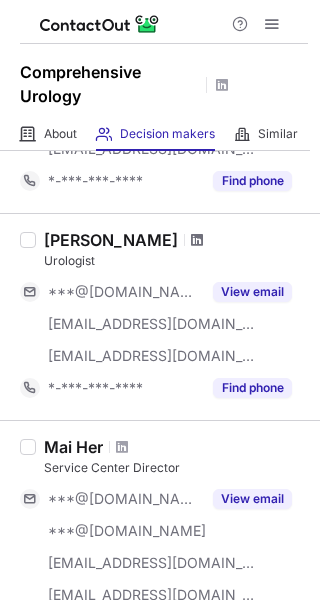 click at bounding box center (197, 240) 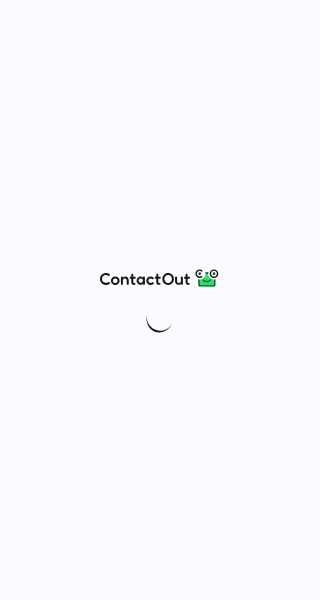 scroll, scrollTop: 0, scrollLeft: 0, axis: both 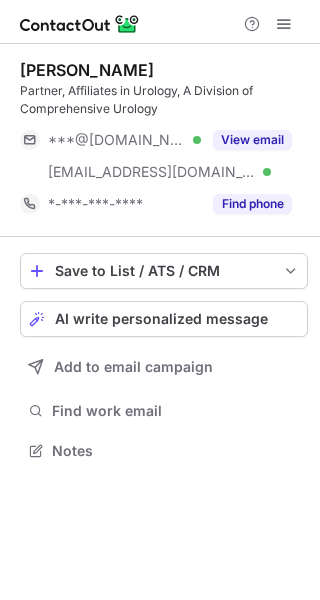 click on "Partner, Affiliates in Urology, A Division of Comprehensive Urology" at bounding box center [164, 100] 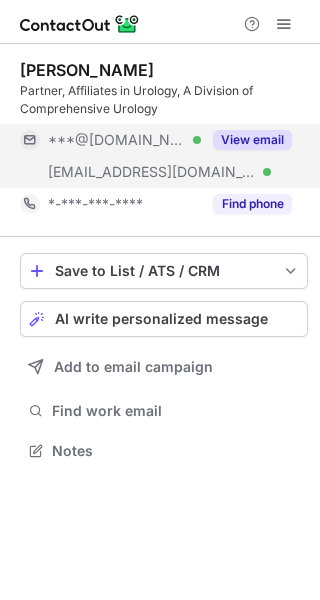 click on "View email" at bounding box center [252, 140] 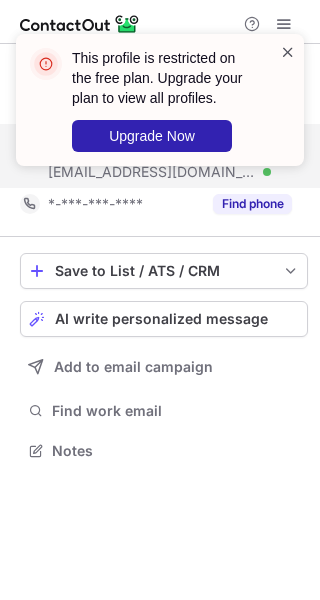 click at bounding box center [288, 52] 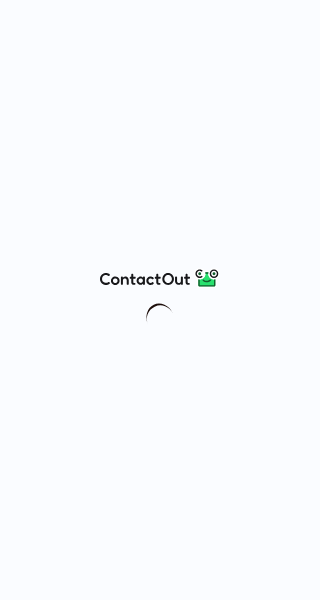 scroll, scrollTop: 0, scrollLeft: 0, axis: both 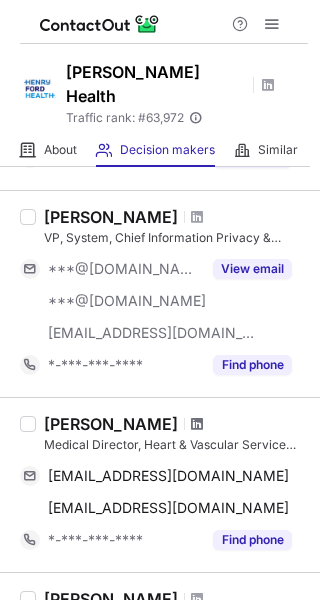click at bounding box center (197, 424) 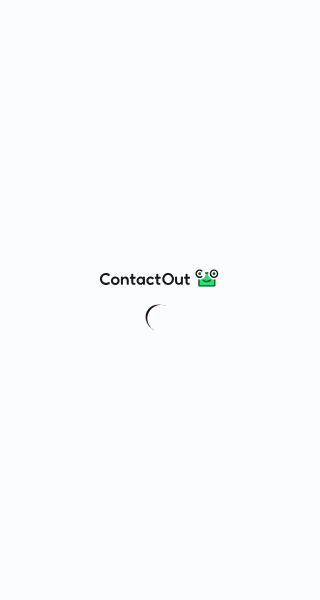 scroll, scrollTop: 0, scrollLeft: 0, axis: both 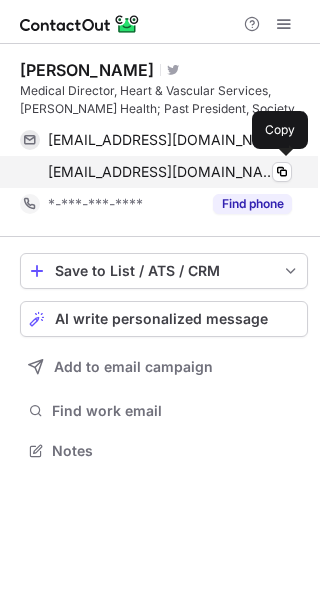 click on "haronow1@hfhs.org Verified" at bounding box center (170, 172) 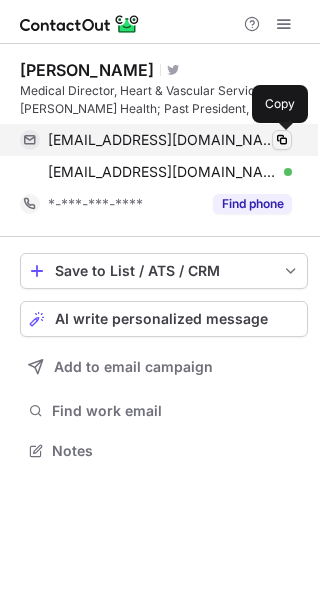 click at bounding box center (282, 140) 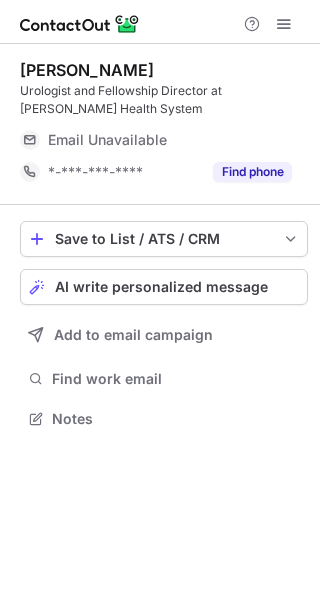 scroll, scrollTop: 0, scrollLeft: 0, axis: both 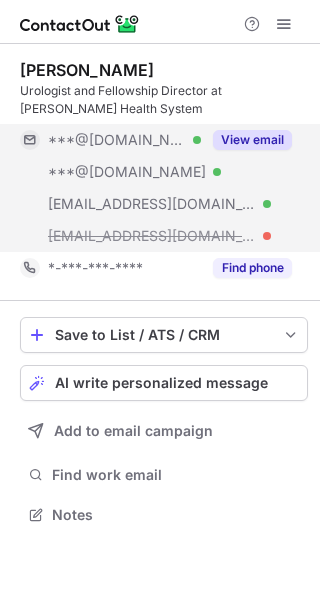 click on "View email" at bounding box center [252, 140] 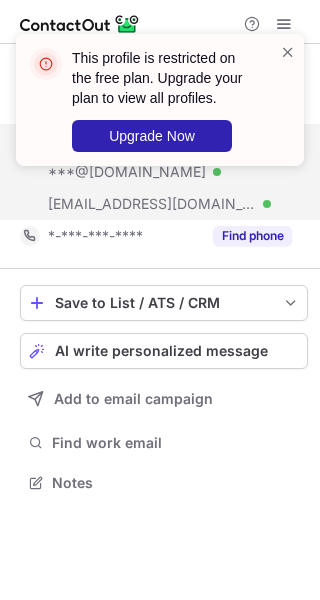 scroll, scrollTop: 469, scrollLeft: 320, axis: both 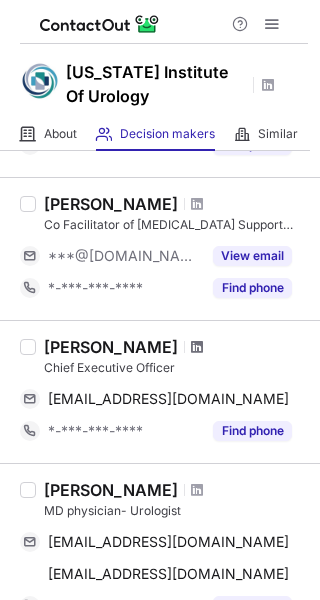click at bounding box center [197, 347] 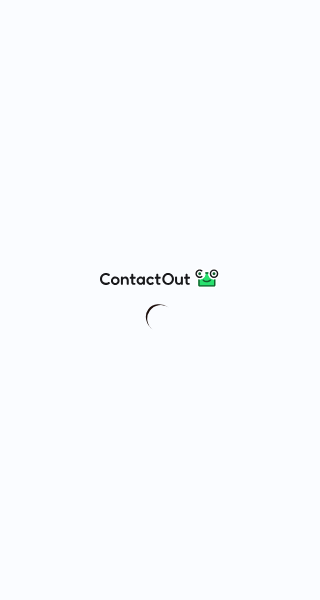 scroll, scrollTop: 0, scrollLeft: 0, axis: both 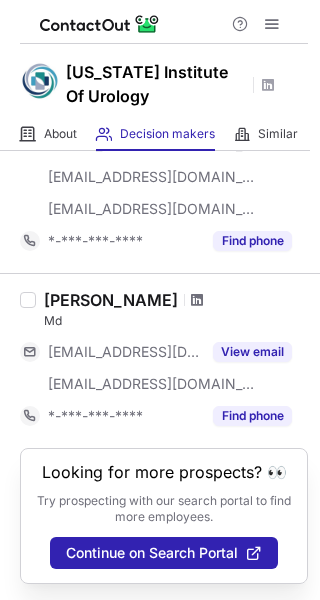 click at bounding box center (197, 300) 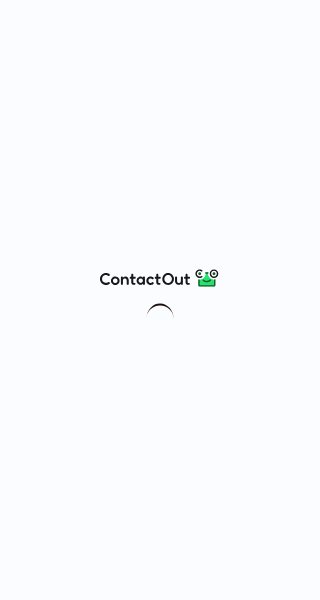 scroll, scrollTop: 0, scrollLeft: 0, axis: both 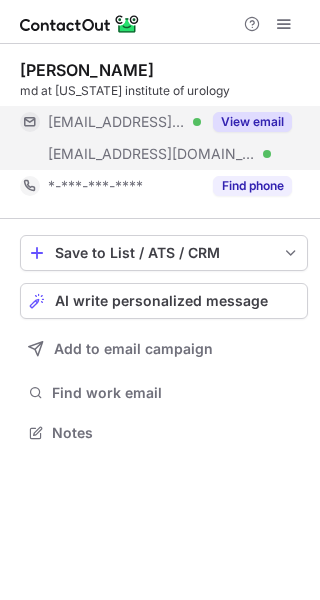 click on "View email" at bounding box center (252, 122) 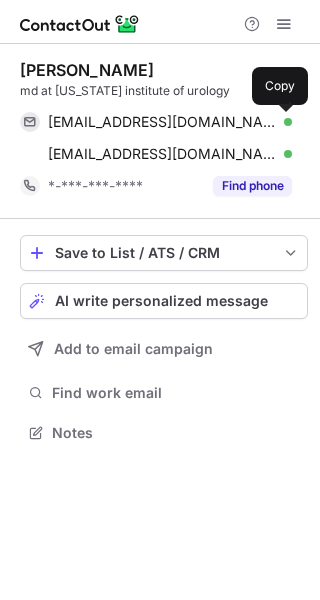 click at bounding box center [282, 122] 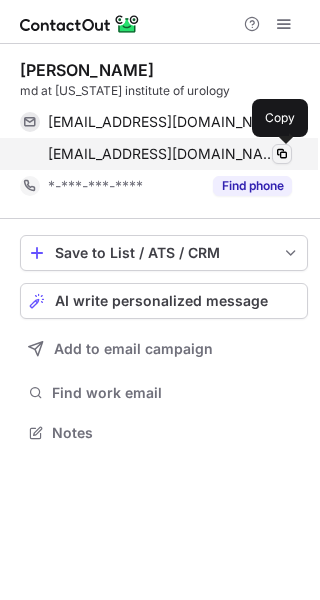 click at bounding box center (282, 154) 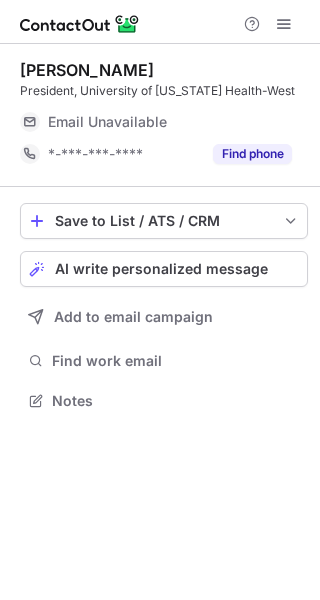 scroll, scrollTop: 0, scrollLeft: 0, axis: both 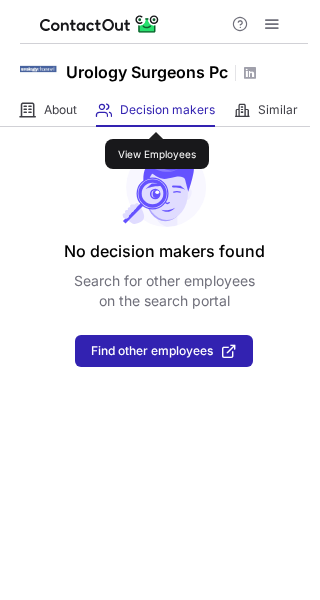 click on "Decision makers" at bounding box center [167, 110] 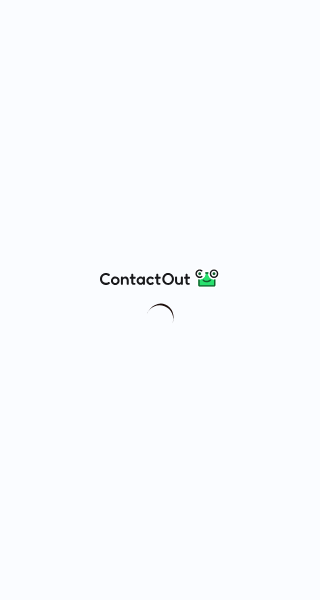 scroll, scrollTop: 0, scrollLeft: 0, axis: both 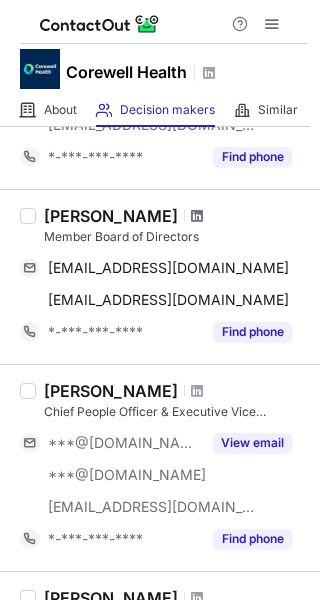 click at bounding box center (197, 216) 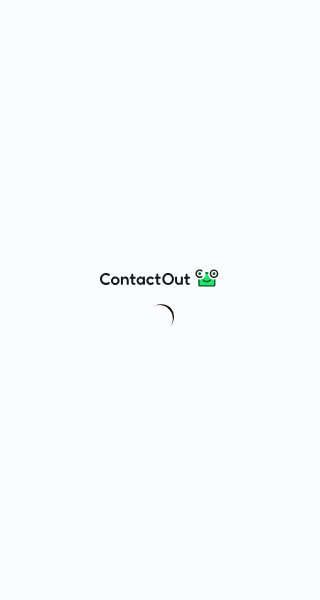 scroll, scrollTop: 0, scrollLeft: 0, axis: both 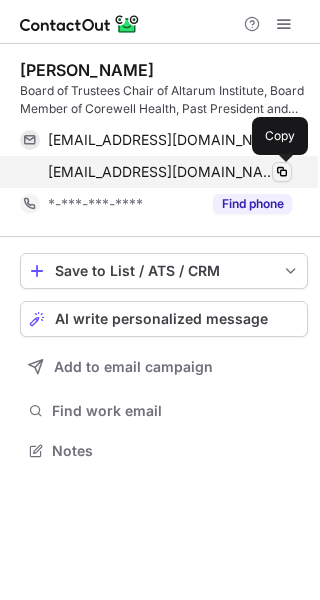 click at bounding box center (282, 172) 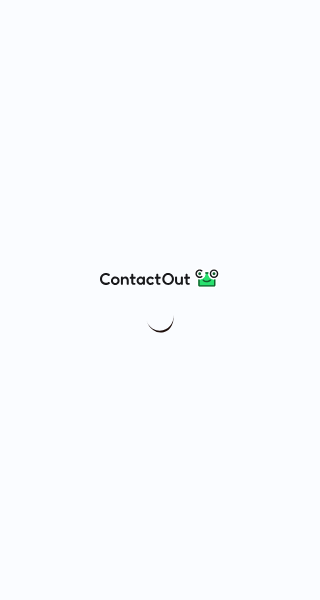 scroll, scrollTop: 0, scrollLeft: 0, axis: both 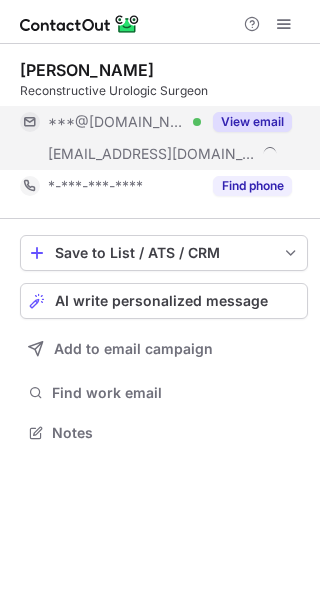 click on "View email" at bounding box center (252, 122) 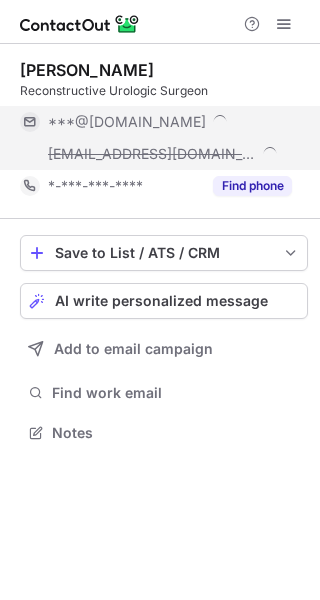 scroll, scrollTop: 10, scrollLeft: 10, axis: both 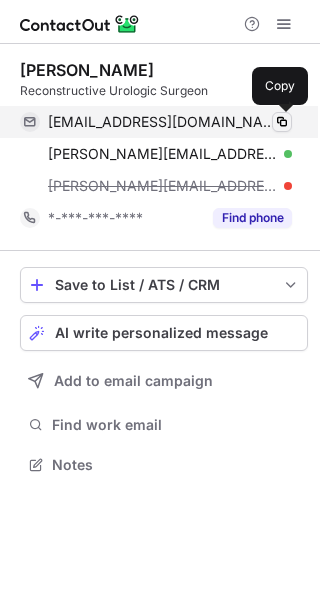 click at bounding box center (282, 122) 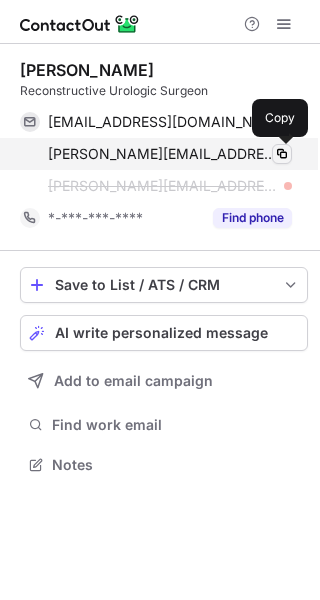click at bounding box center [282, 154] 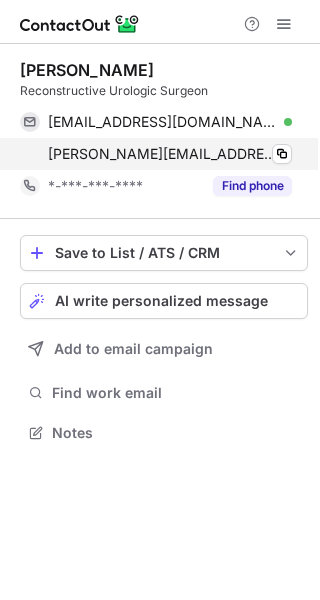 scroll, scrollTop: 419, scrollLeft: 320, axis: both 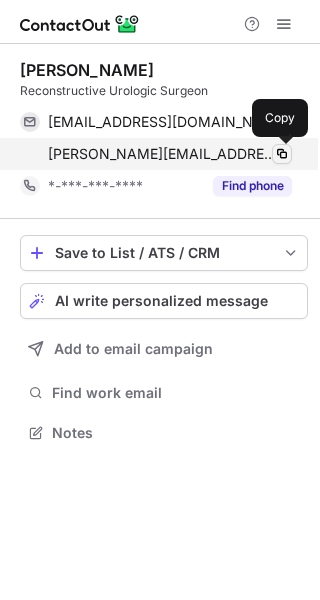 click at bounding box center [282, 154] 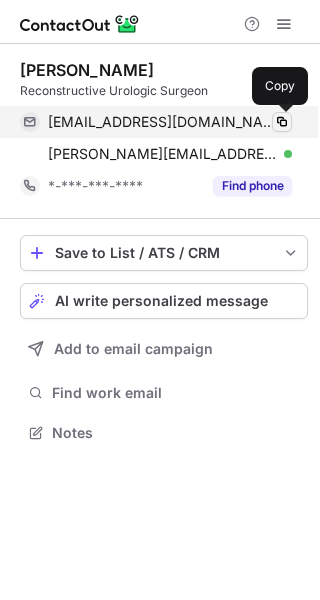 click at bounding box center (282, 122) 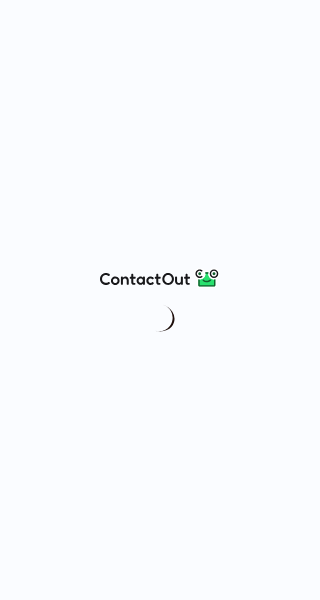 scroll, scrollTop: 0, scrollLeft: 0, axis: both 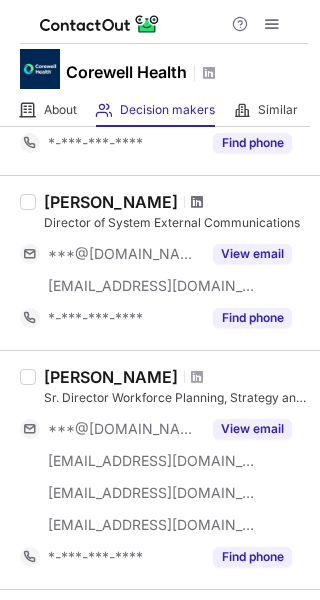 click at bounding box center (197, 202) 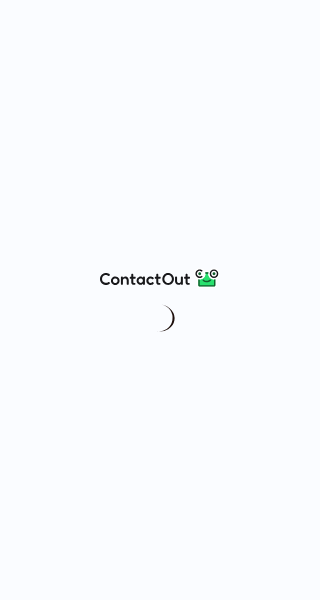 scroll, scrollTop: 0, scrollLeft: 0, axis: both 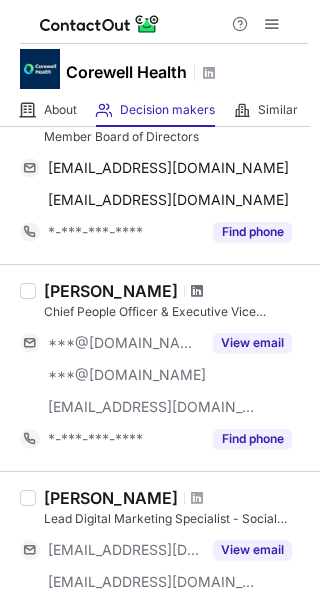 click at bounding box center [197, 291] 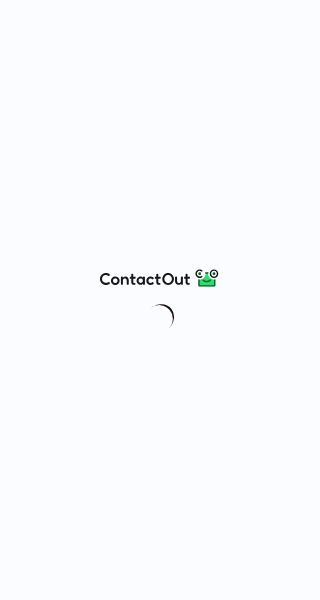 scroll, scrollTop: 0, scrollLeft: 0, axis: both 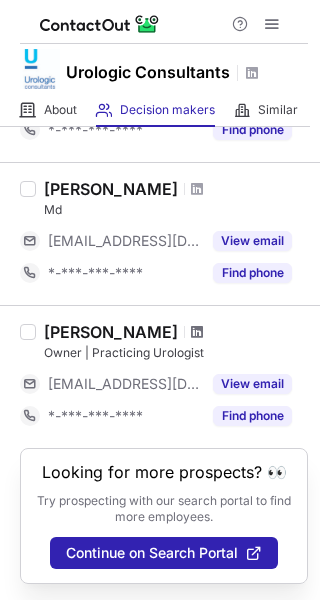 click at bounding box center [197, 332] 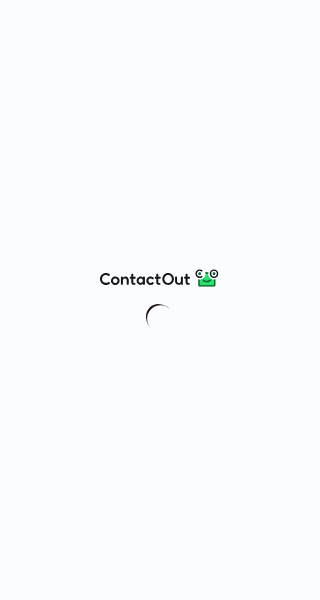 scroll, scrollTop: 0, scrollLeft: 0, axis: both 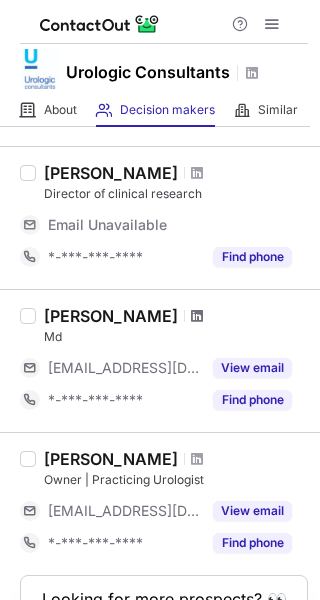 click at bounding box center [197, 316] 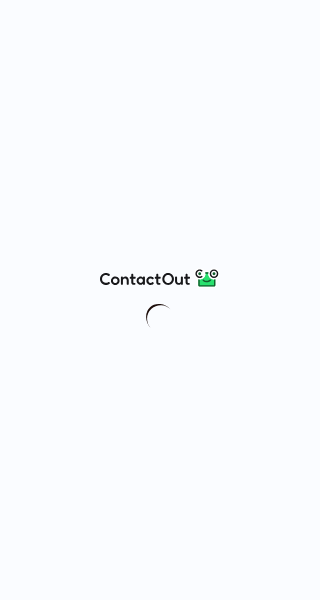 scroll, scrollTop: 0, scrollLeft: 0, axis: both 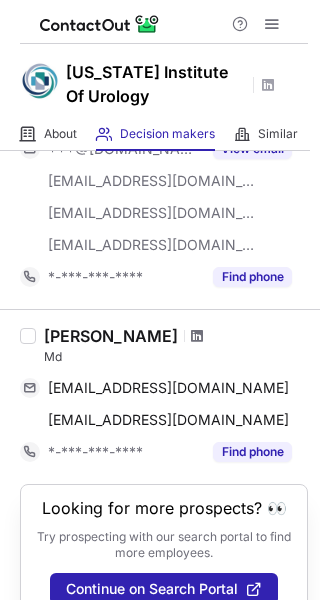 click at bounding box center (197, 336) 